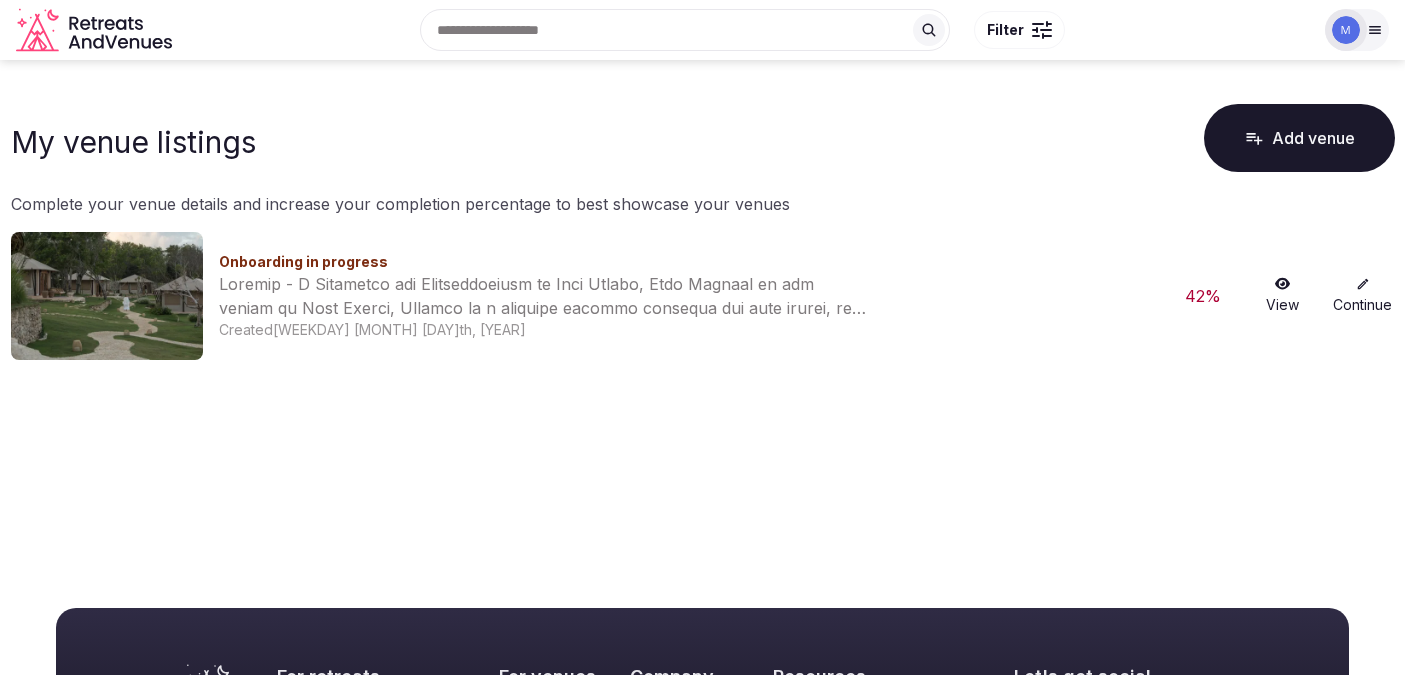 scroll, scrollTop: 0, scrollLeft: 0, axis: both 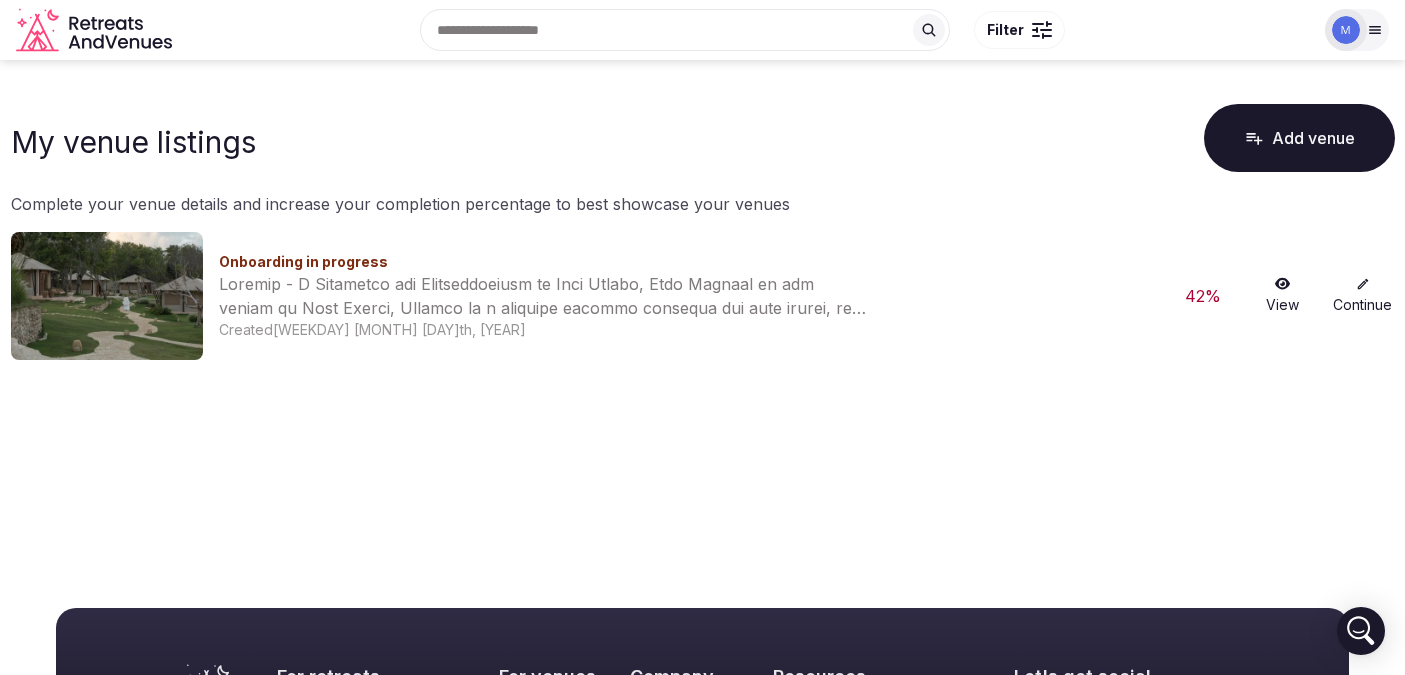 click on "Continue" at bounding box center [1363, 296] 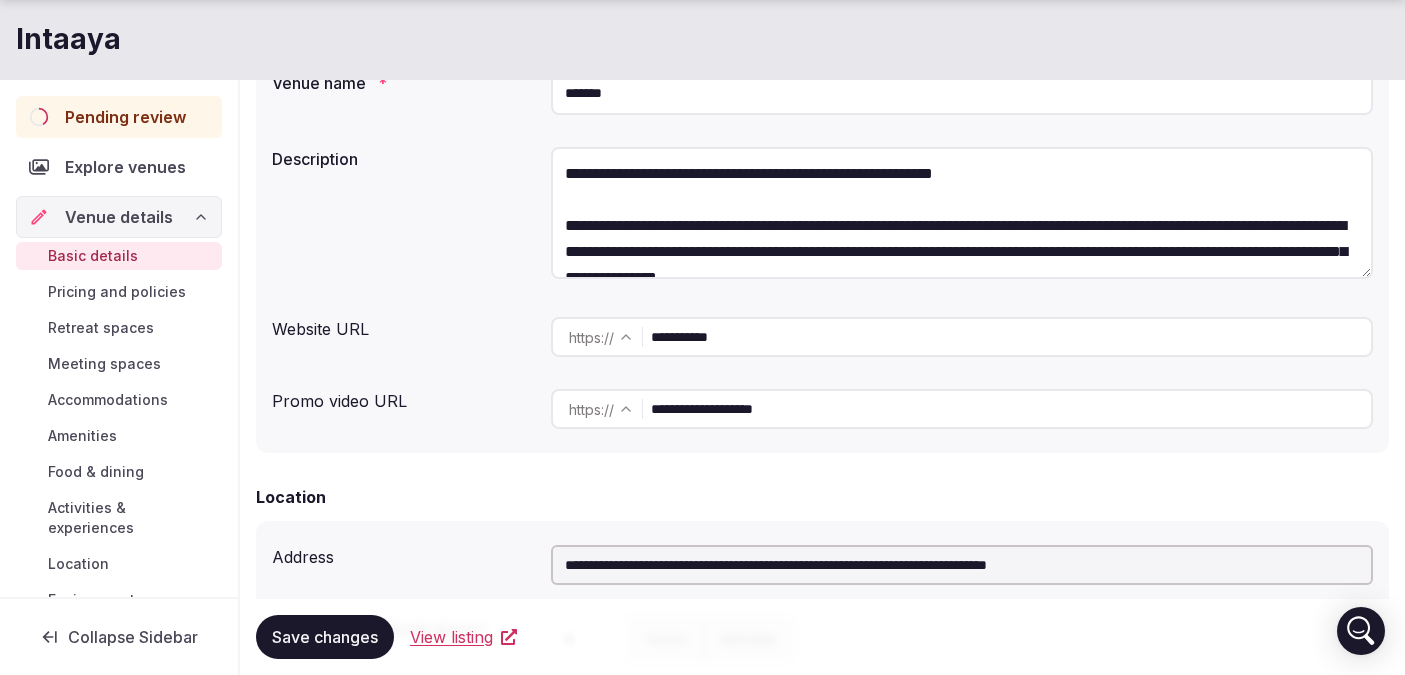 scroll, scrollTop: 305, scrollLeft: 0, axis: vertical 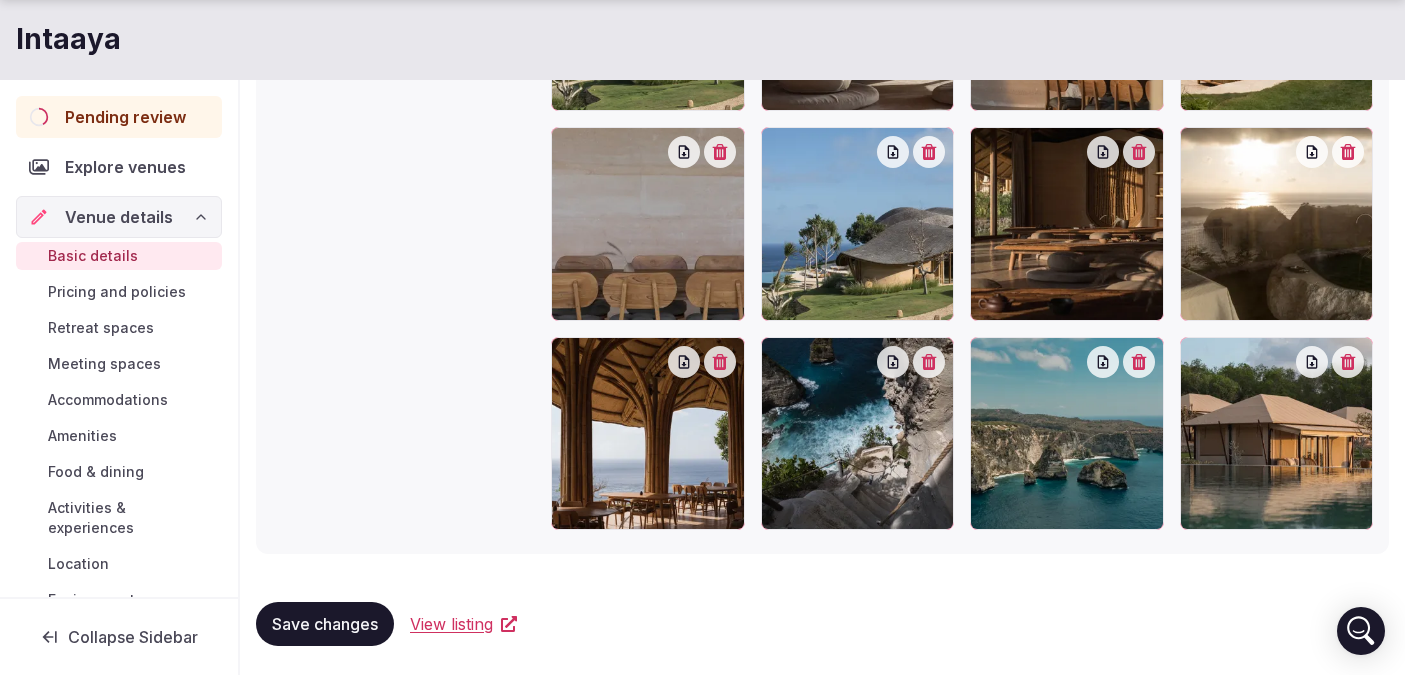 click on "Pricing and policies" at bounding box center (117, 292) 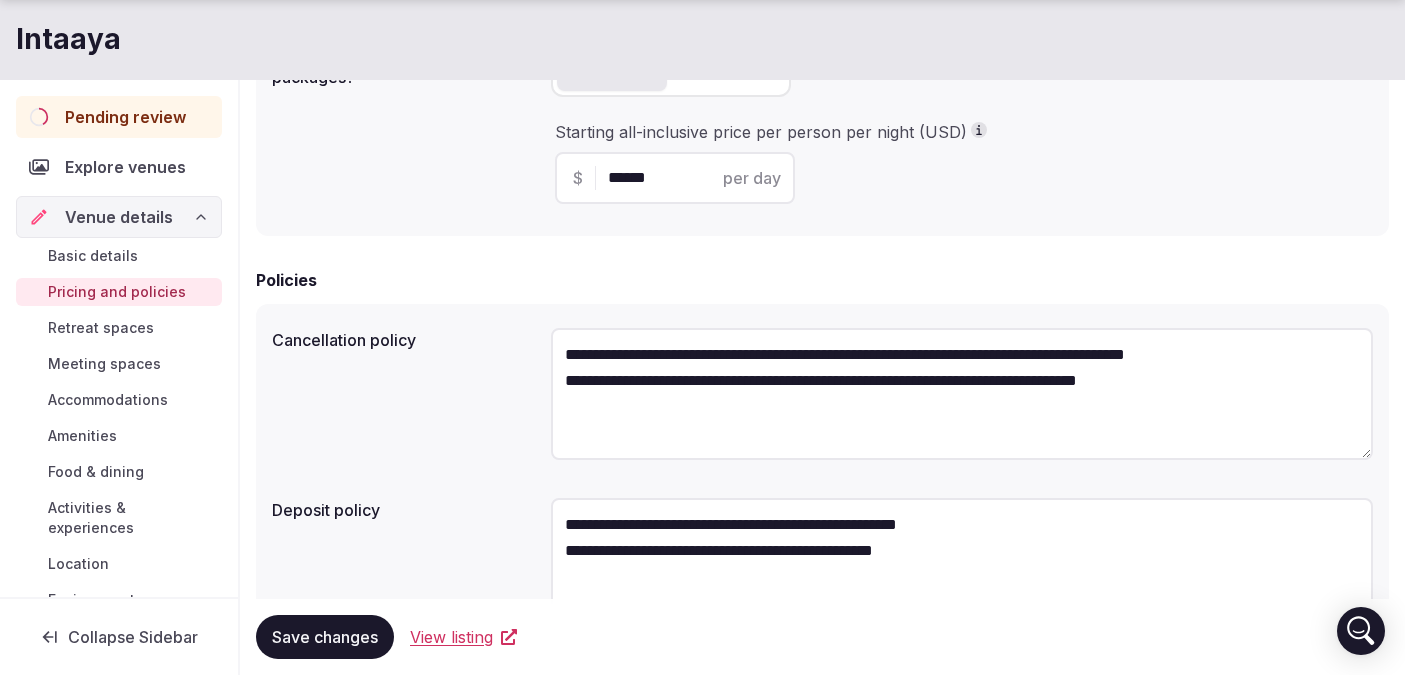 scroll, scrollTop: 719, scrollLeft: 0, axis: vertical 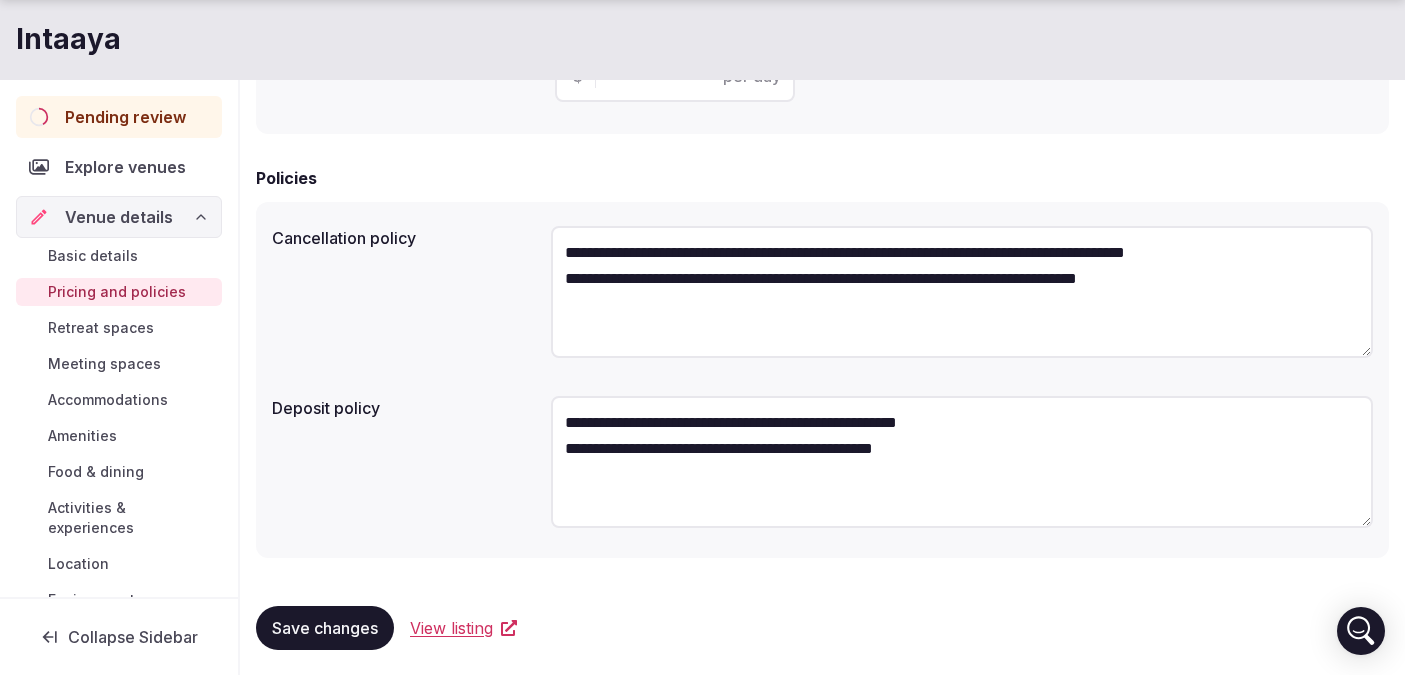 click on "Retreat spaces" at bounding box center (101, 328) 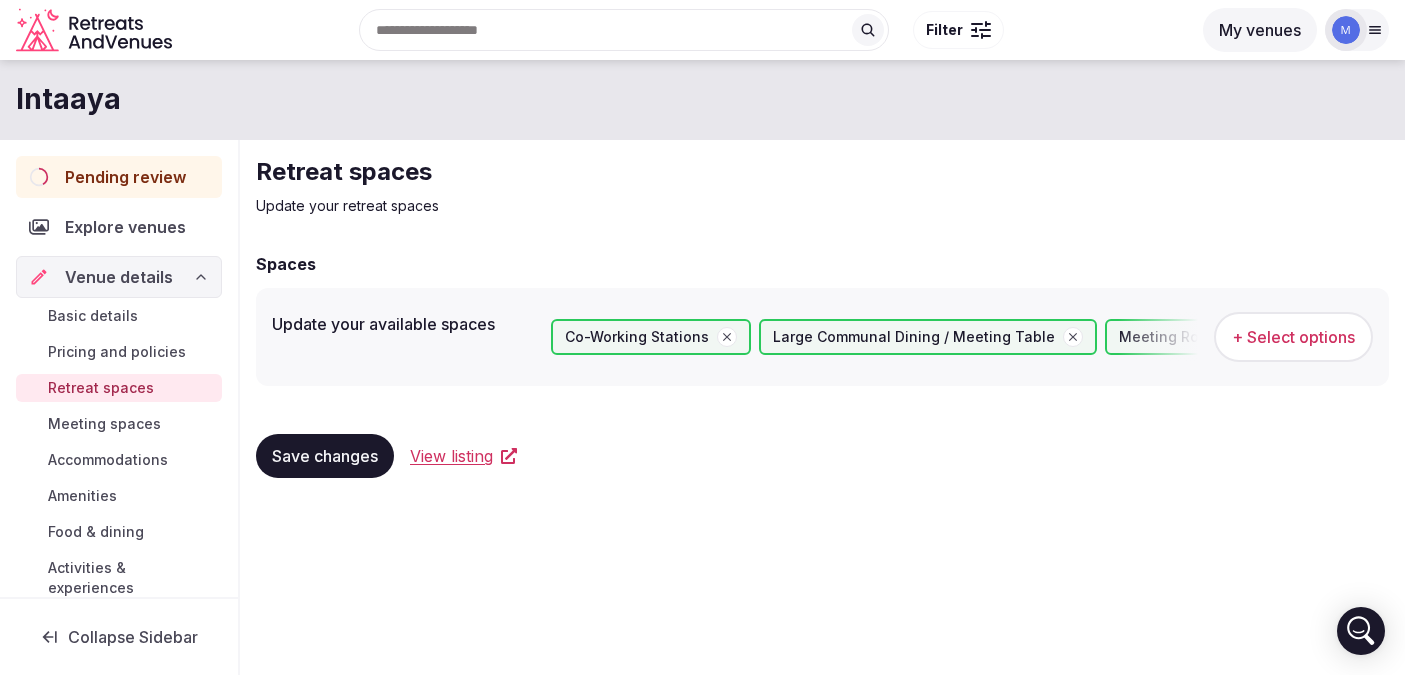 click on "Meeting spaces" at bounding box center [104, 424] 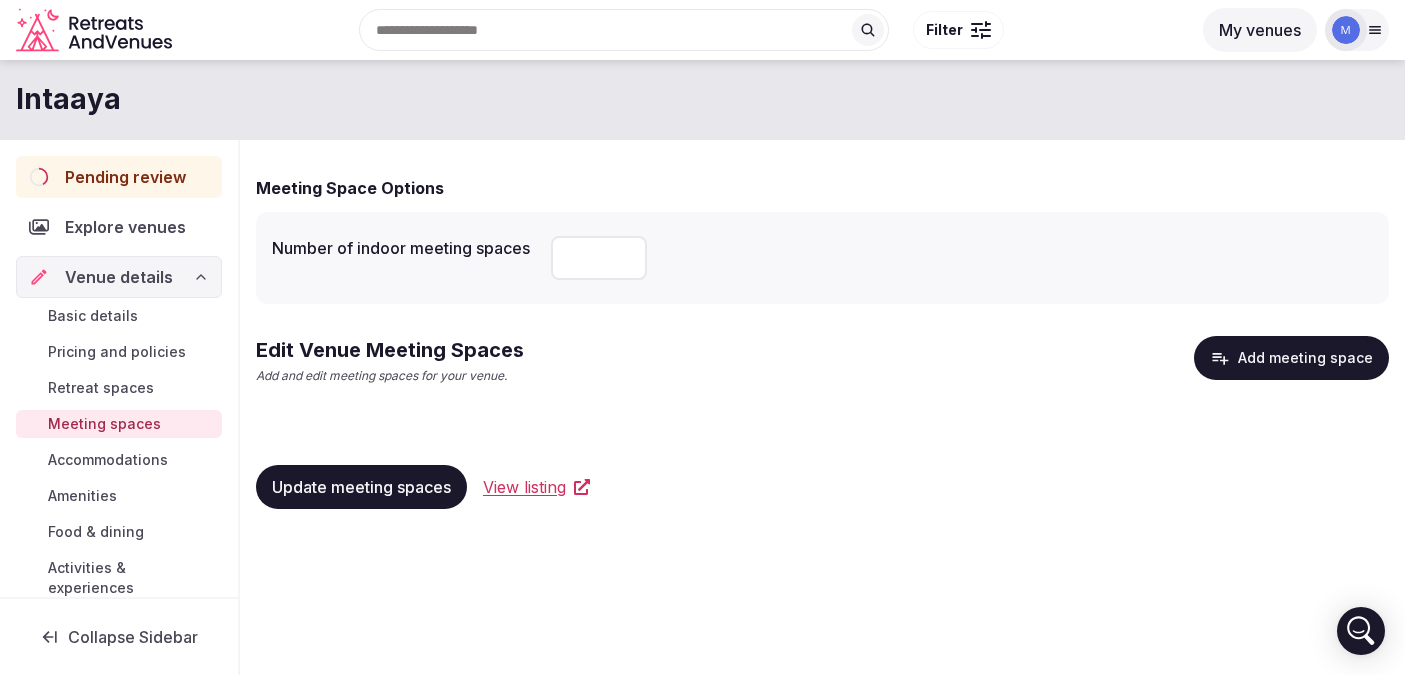 type on "*" 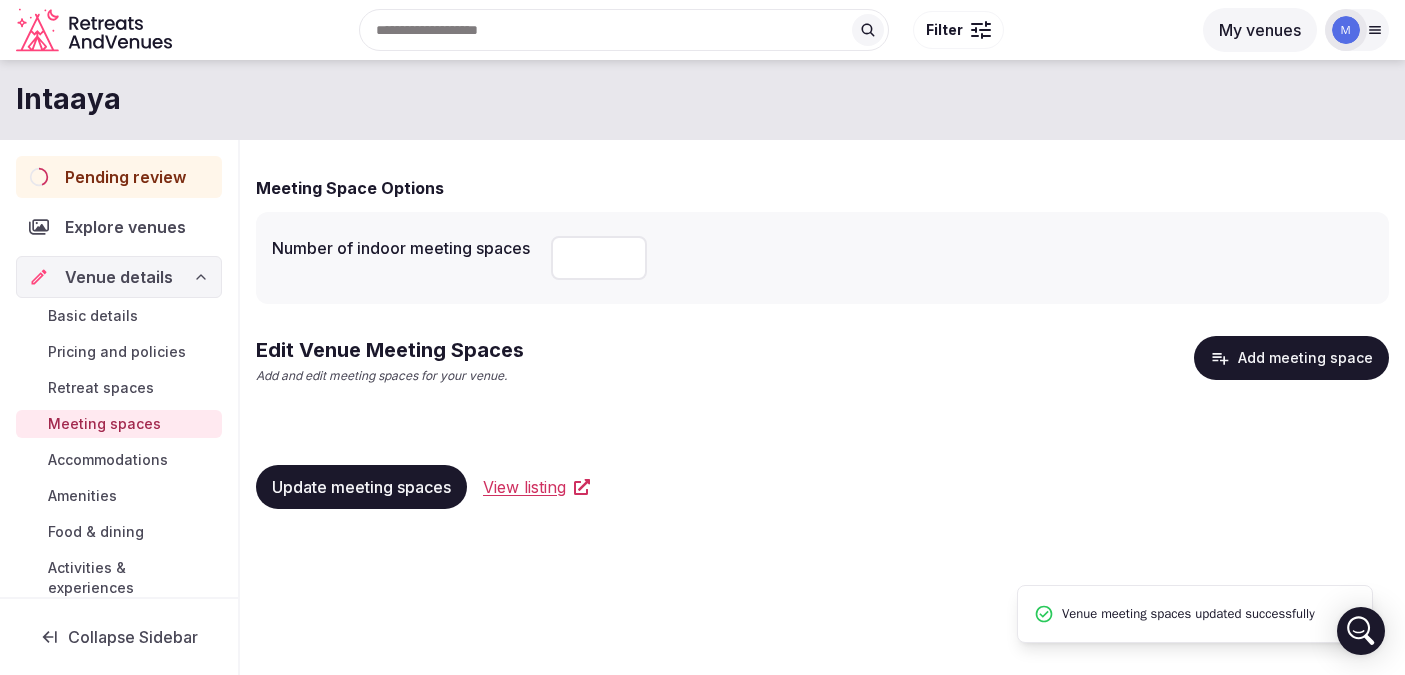 click on "Accommodations" at bounding box center [119, 460] 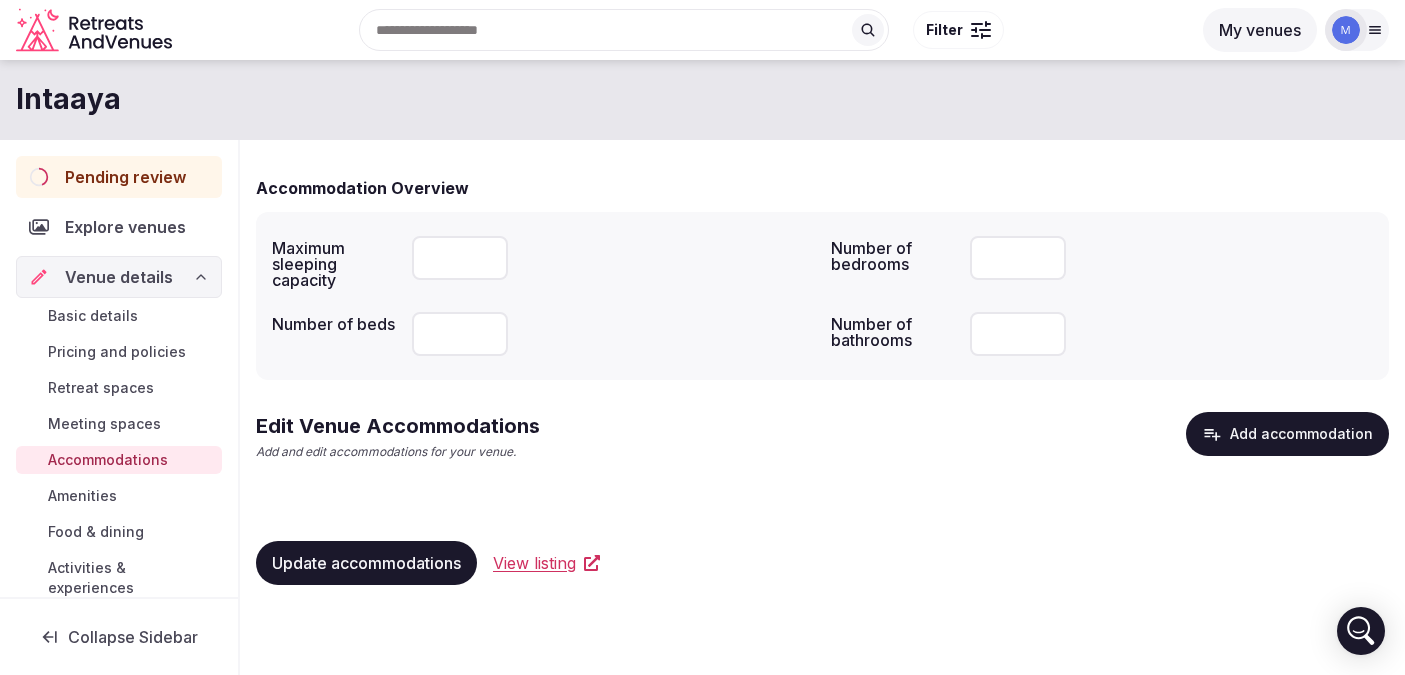 click on "Amenities" at bounding box center [119, 496] 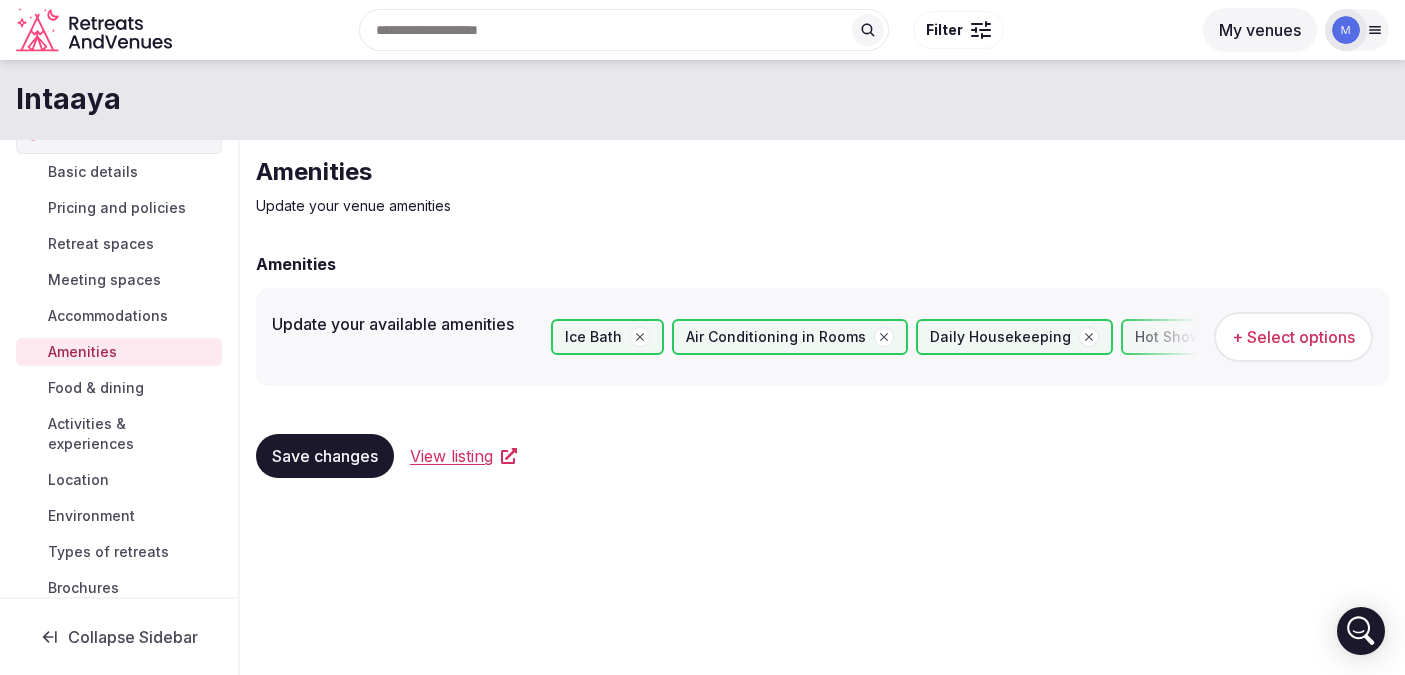 scroll, scrollTop: 150, scrollLeft: 0, axis: vertical 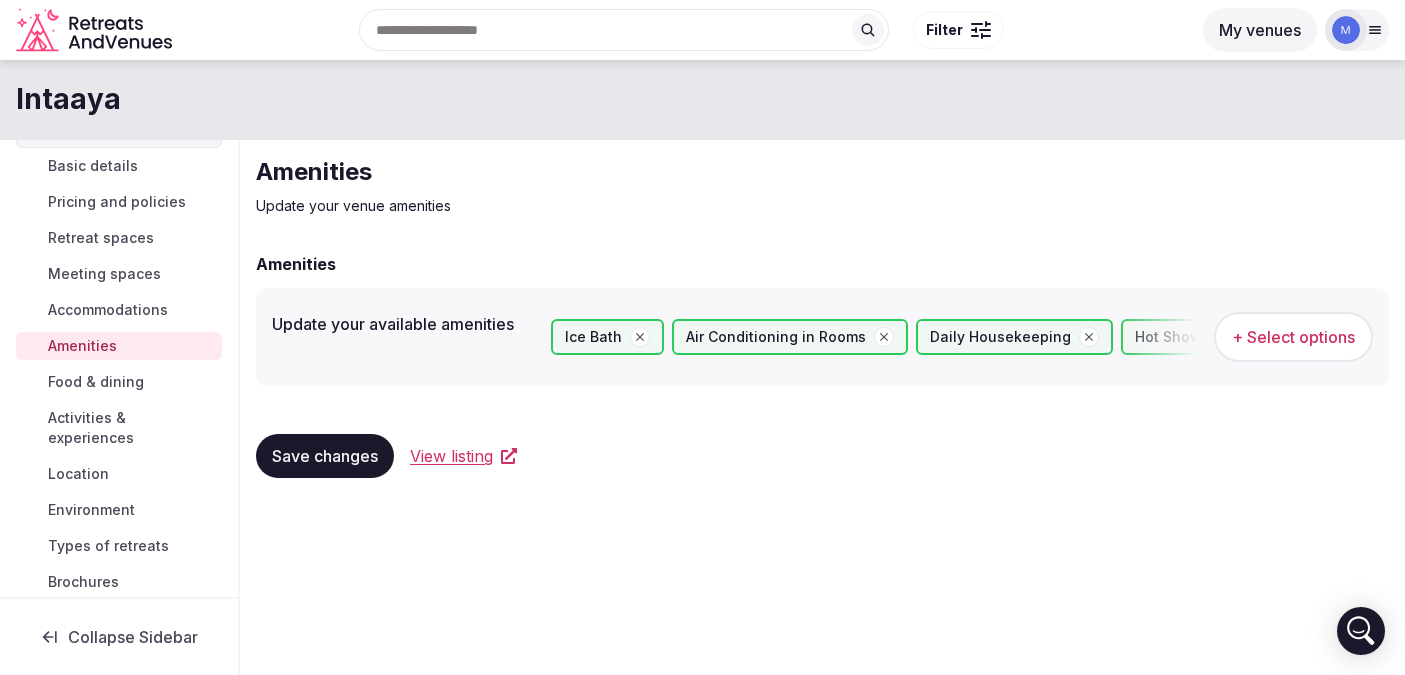 click on "Food & dining" at bounding box center (96, 382) 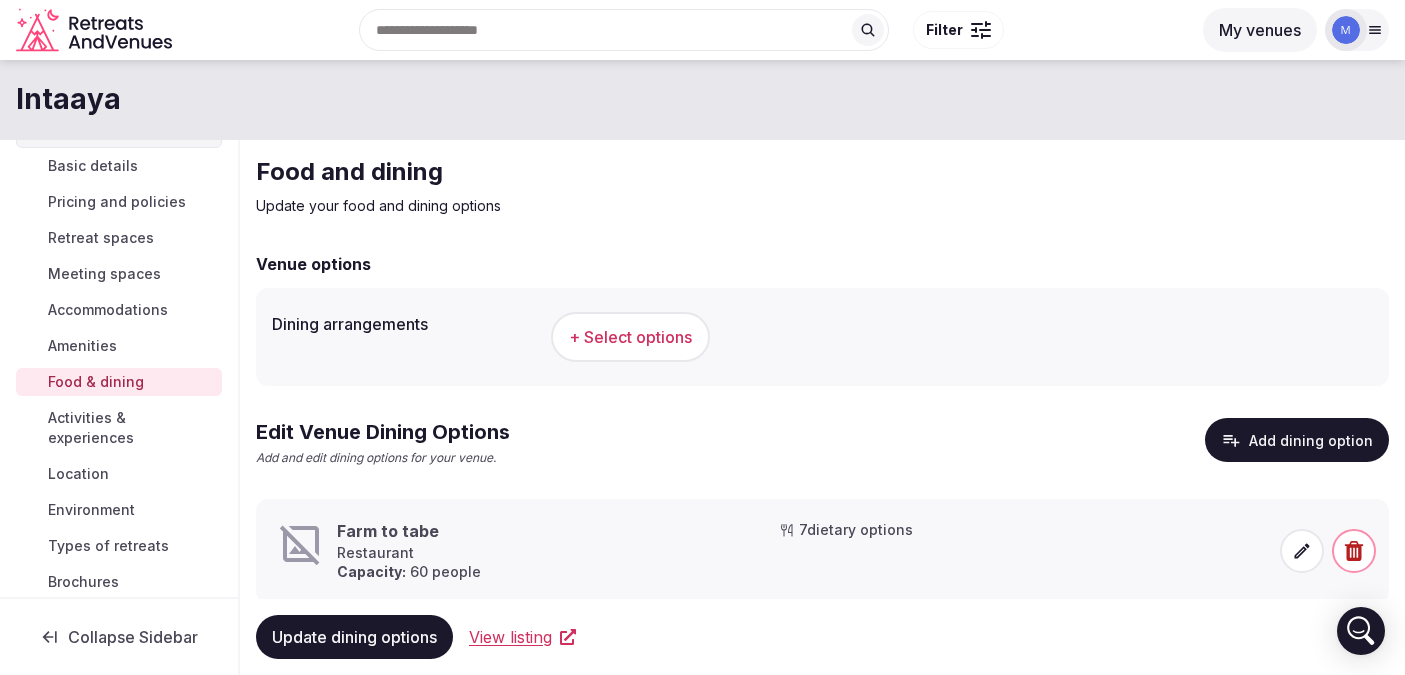 click on "Activities & experiences" at bounding box center [131, 428] 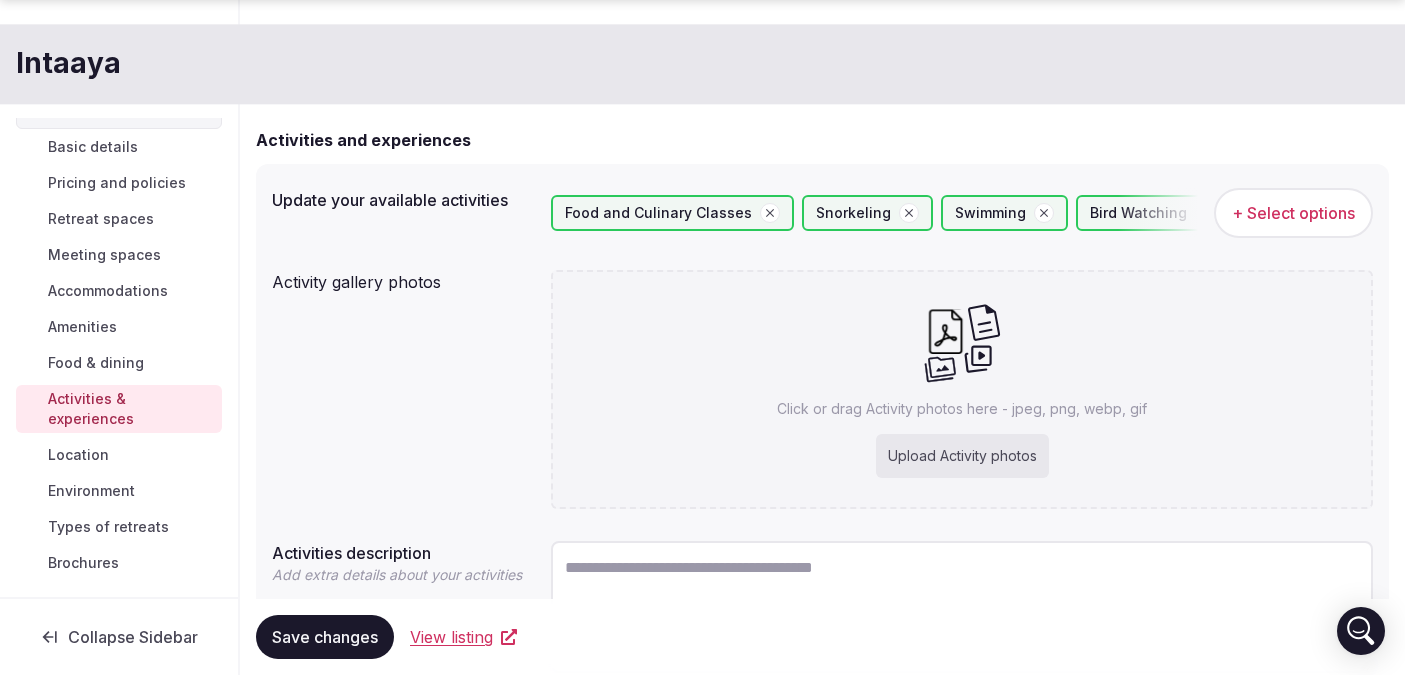 scroll, scrollTop: 140, scrollLeft: 0, axis: vertical 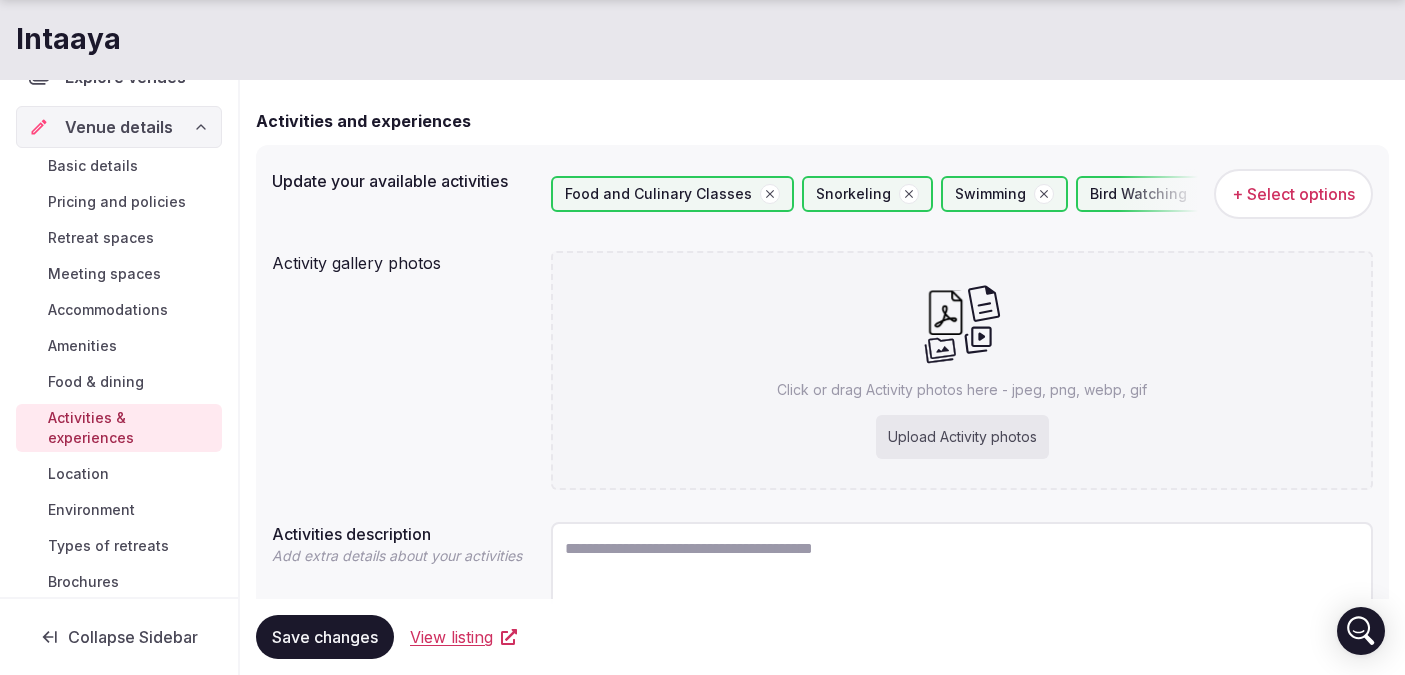 click on "Location" at bounding box center [78, 474] 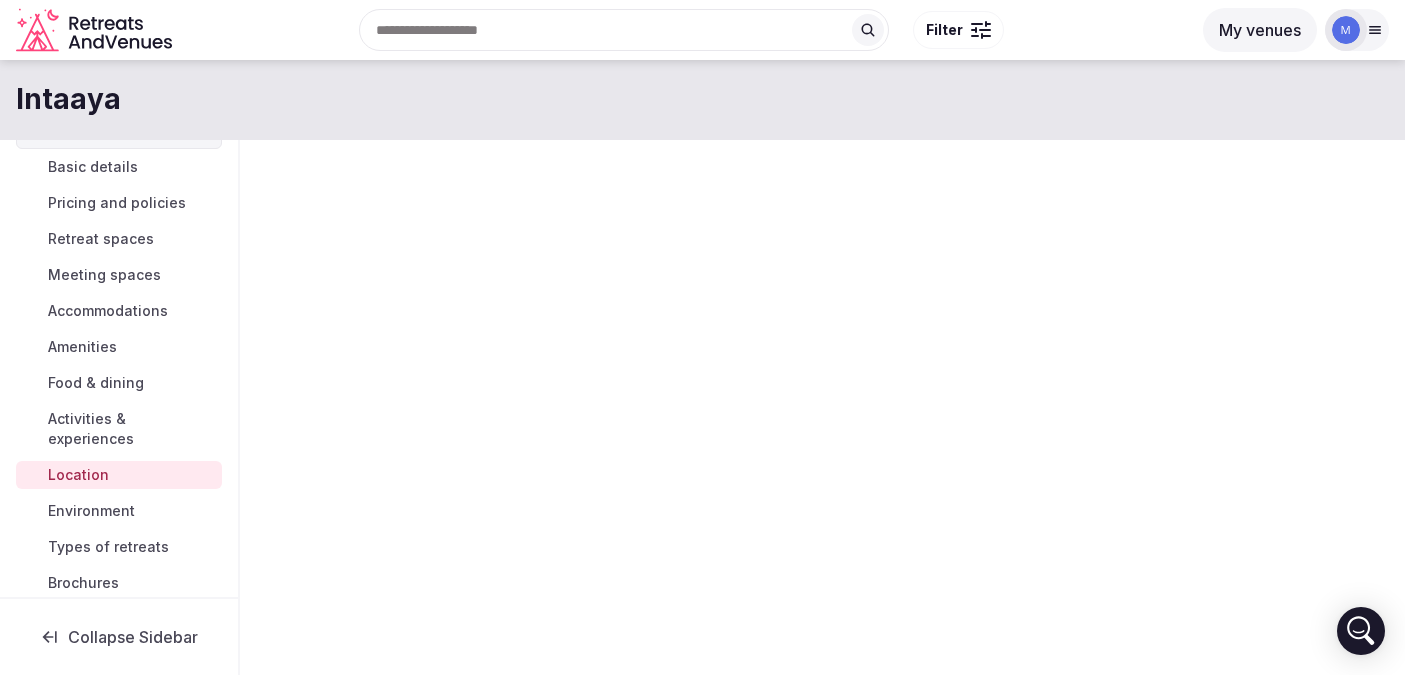 scroll, scrollTop: 0, scrollLeft: 0, axis: both 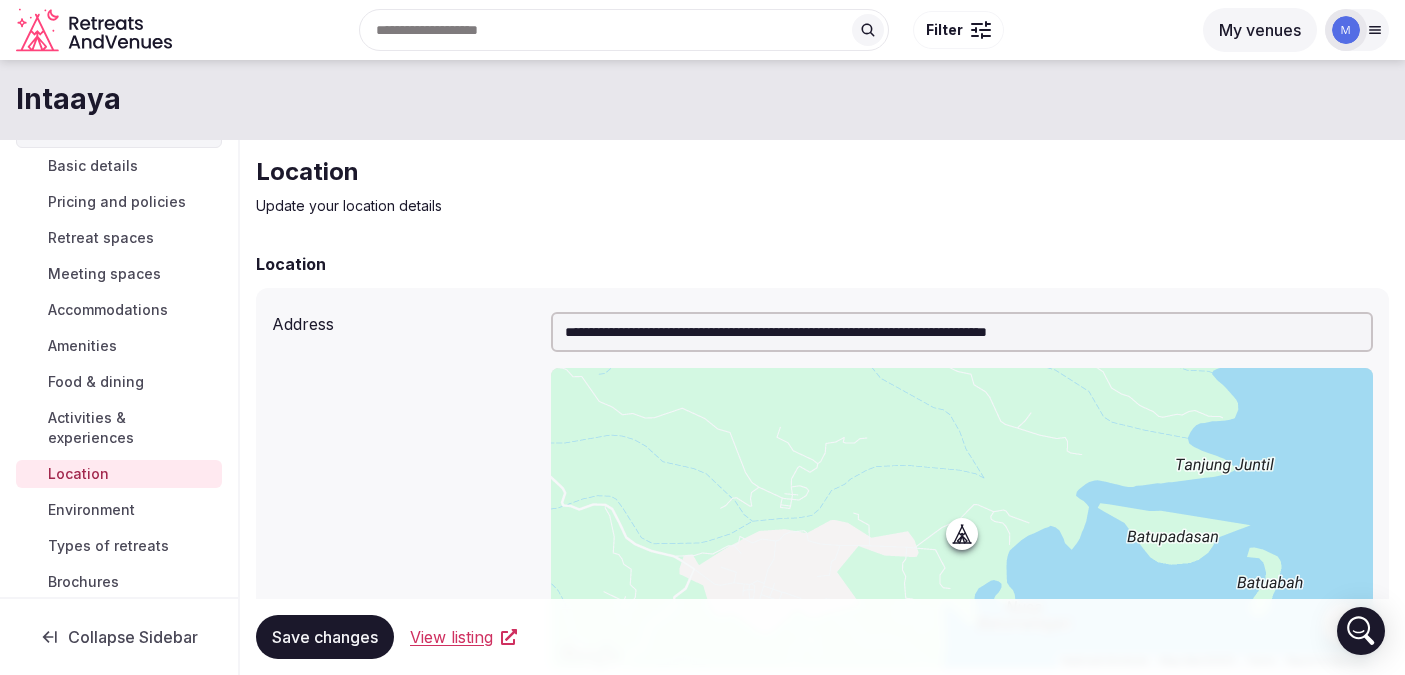 click on "Basic details Pricing and policies Retreat spaces Meeting spaces Accommodations Amenities Food & dining Activities & experiences Location Environment Types of retreats Brochures" at bounding box center (119, 374) 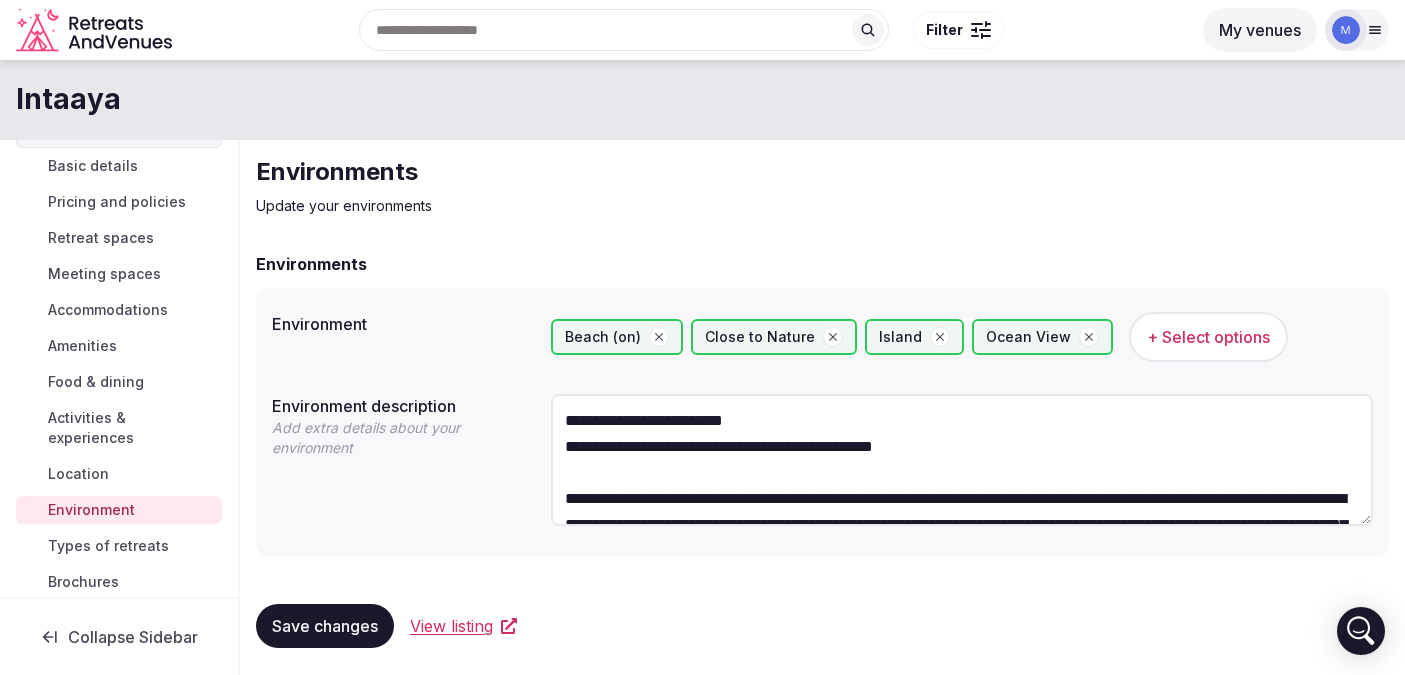scroll, scrollTop: 2, scrollLeft: 0, axis: vertical 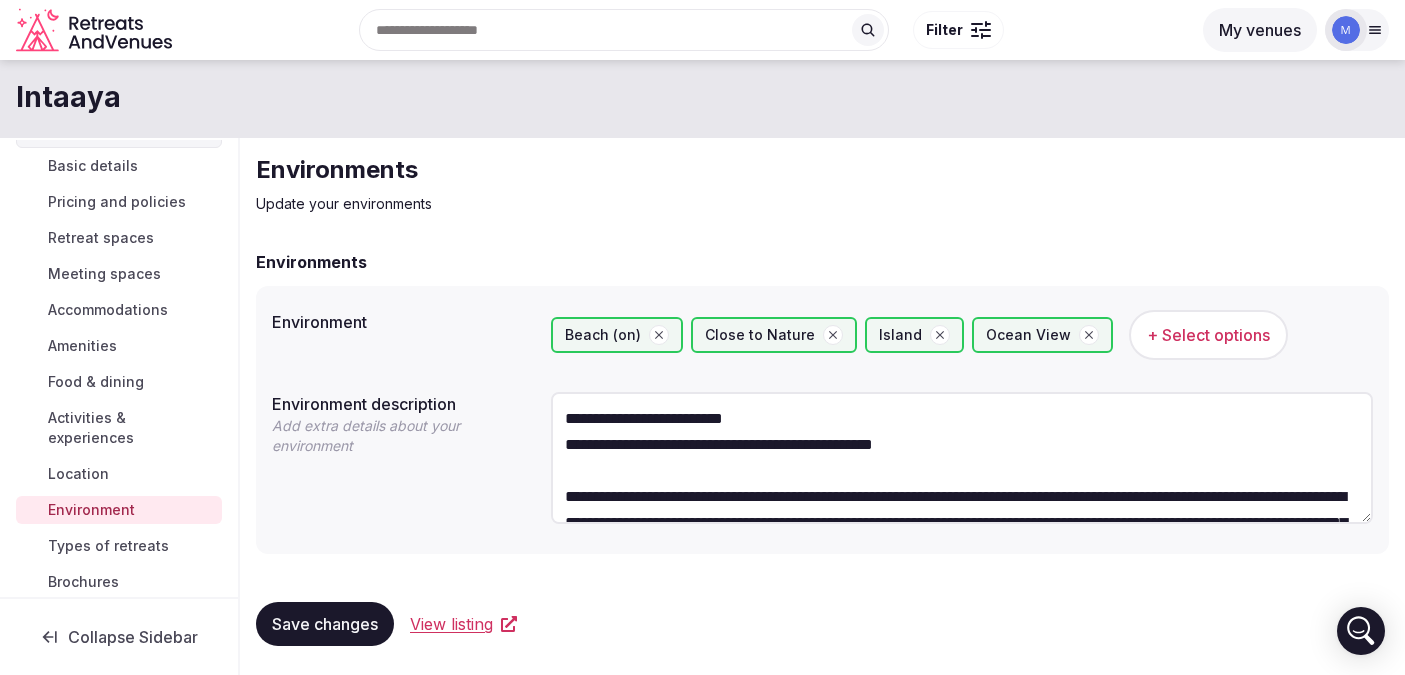 click on "Types of retreats" at bounding box center (108, 546) 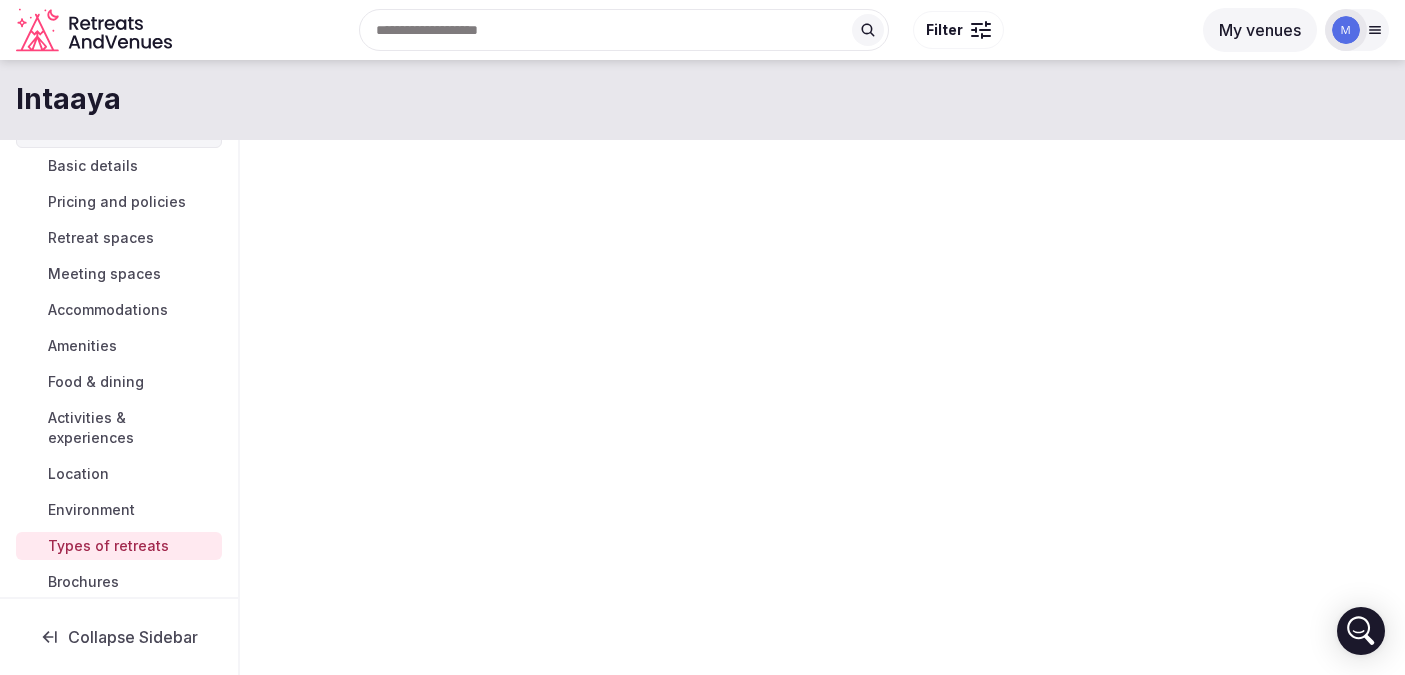 scroll, scrollTop: 0, scrollLeft: 0, axis: both 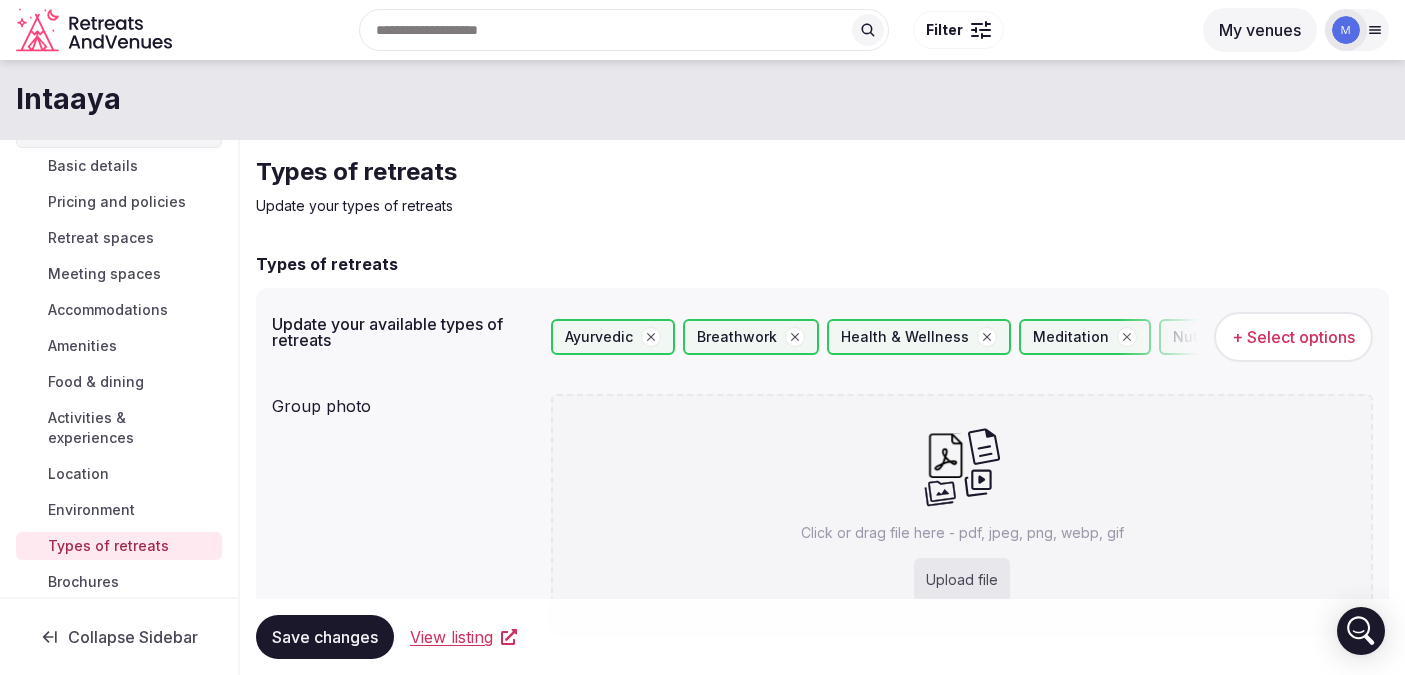 click on "Brochures" at bounding box center (83, 582) 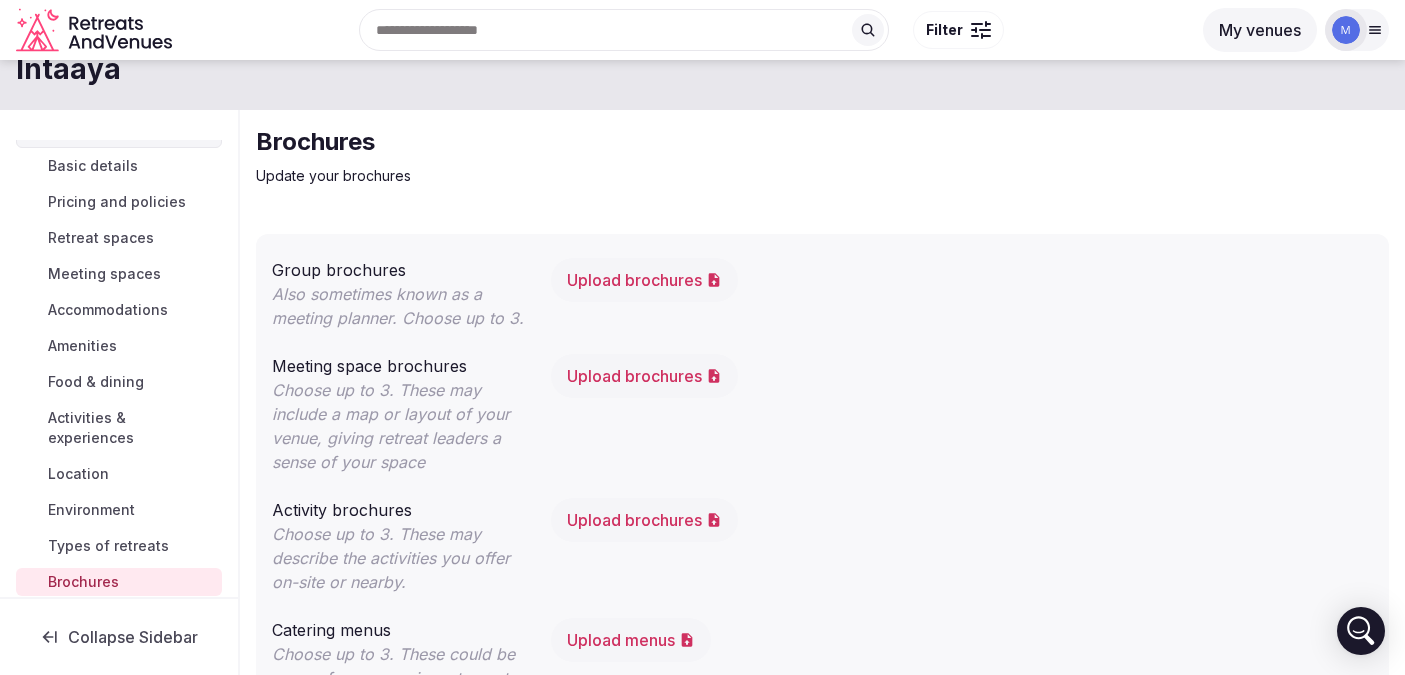 scroll, scrollTop: 32, scrollLeft: 0, axis: vertical 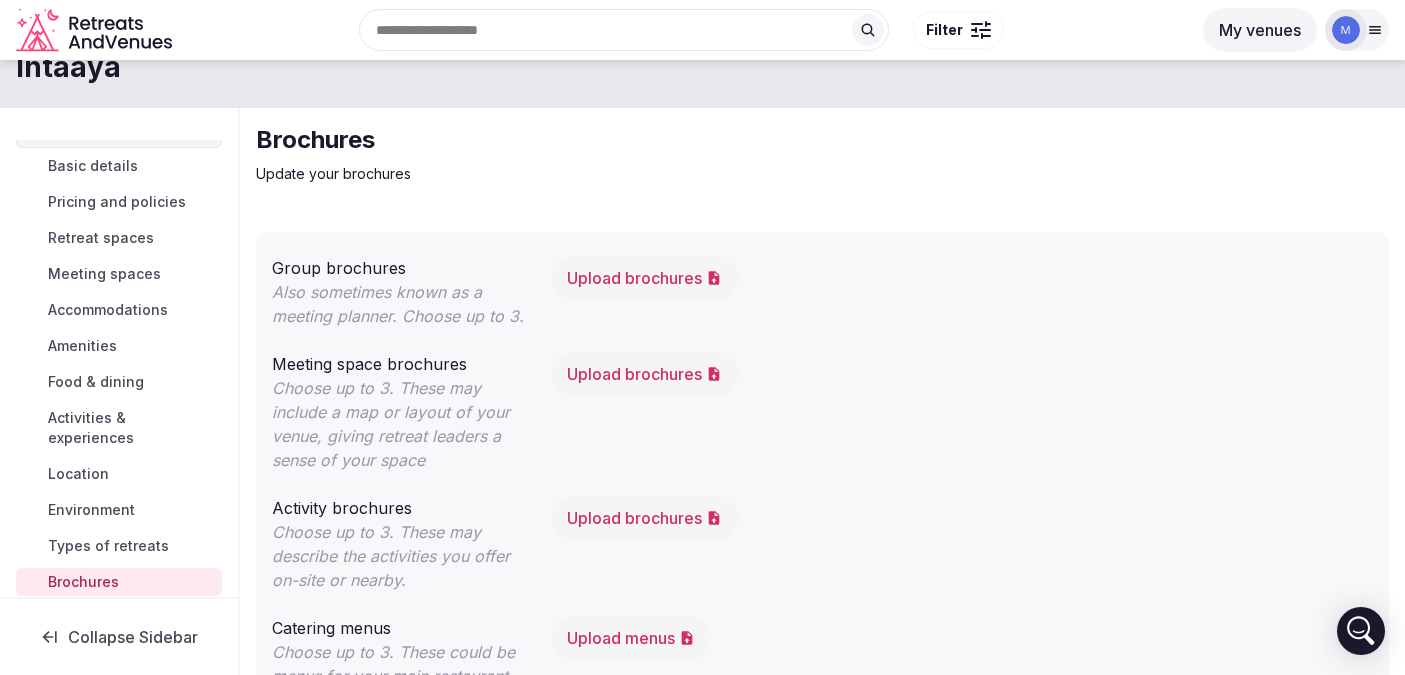 click on "Upload brochures" at bounding box center [644, 278] 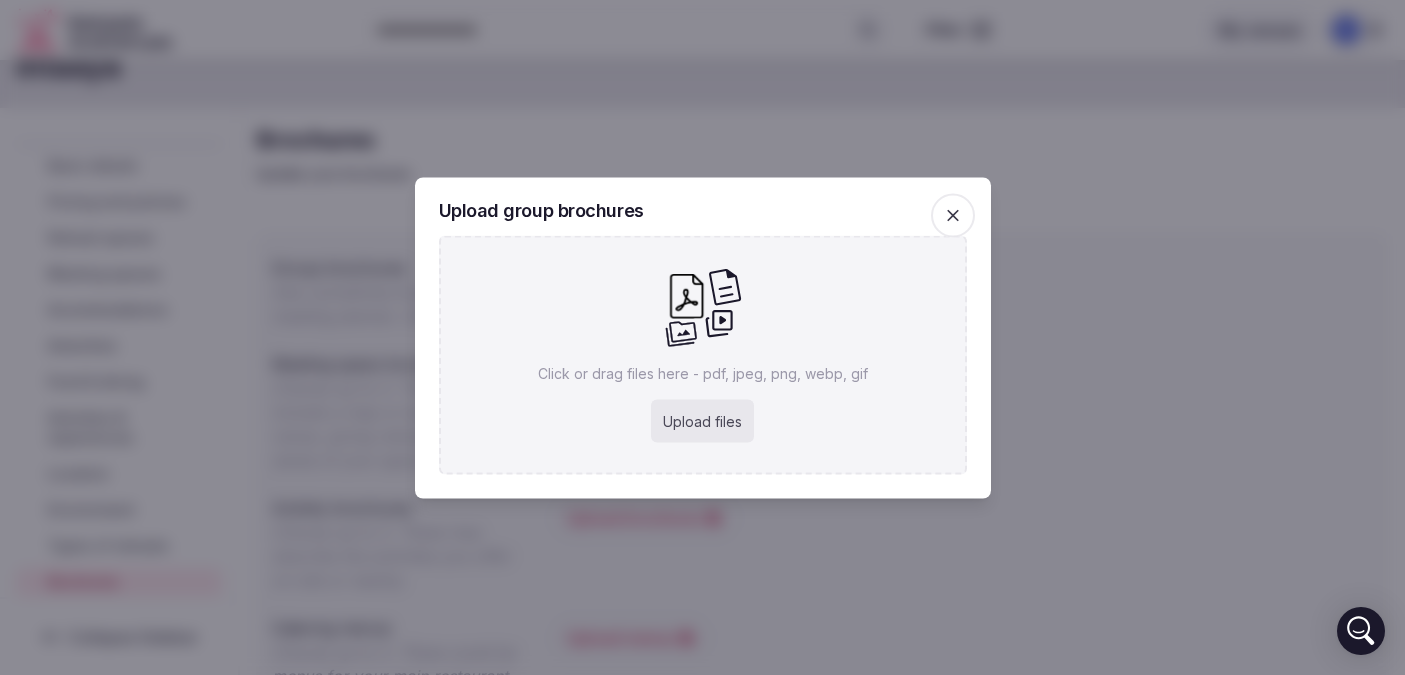 scroll, scrollTop: 150, scrollLeft: 0, axis: vertical 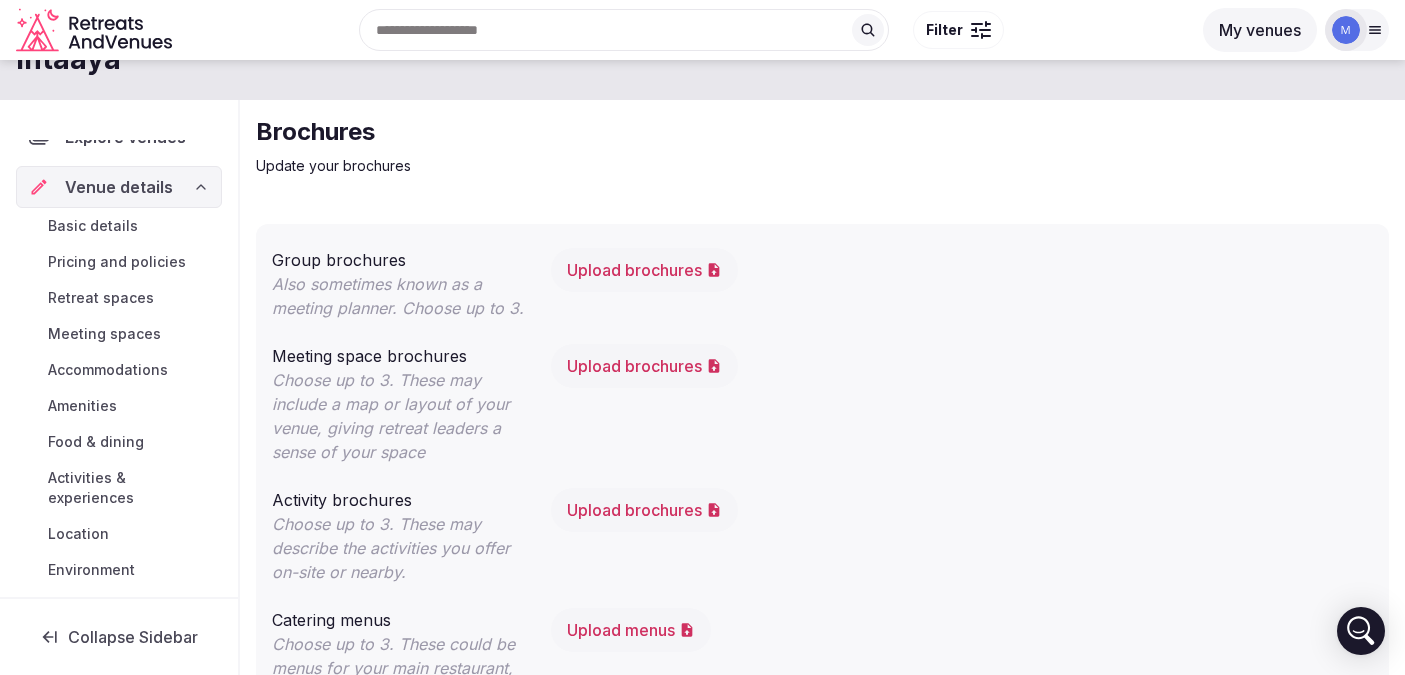 click on "Upload brochures" at bounding box center (644, 270) 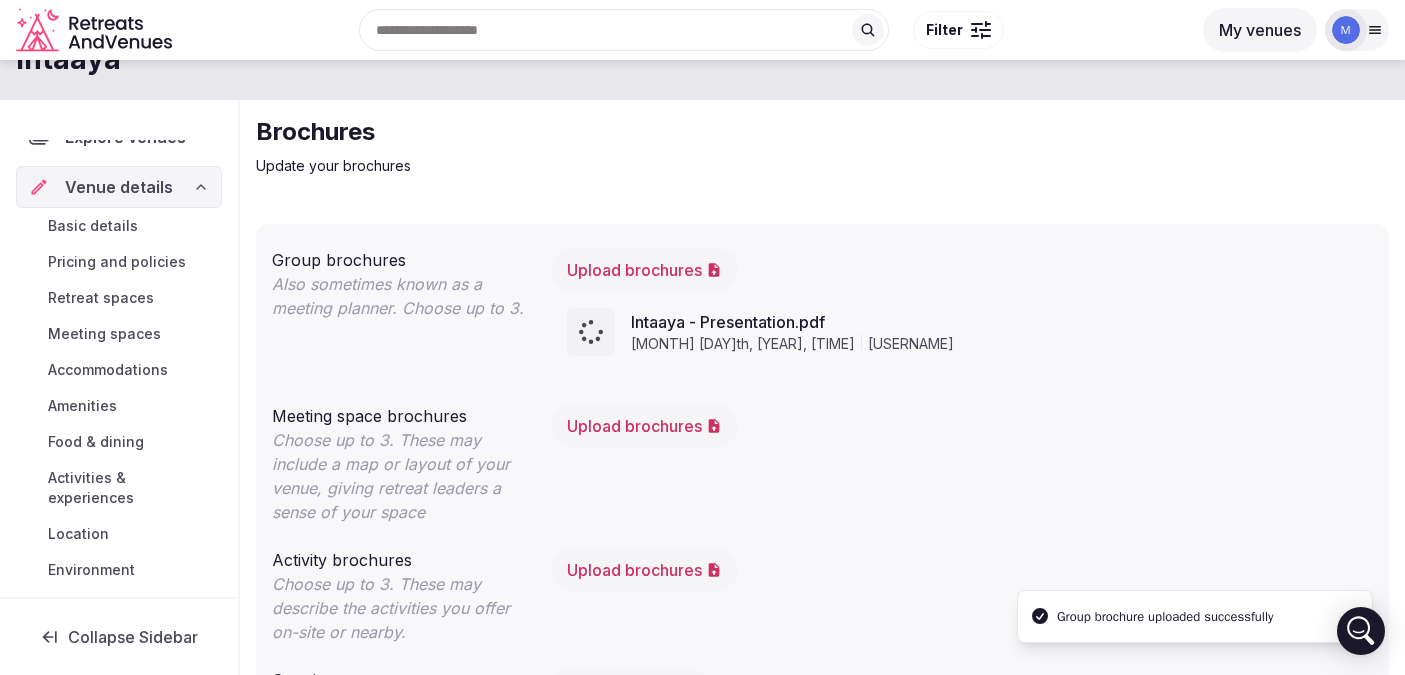 scroll, scrollTop: 90, scrollLeft: 0, axis: vertical 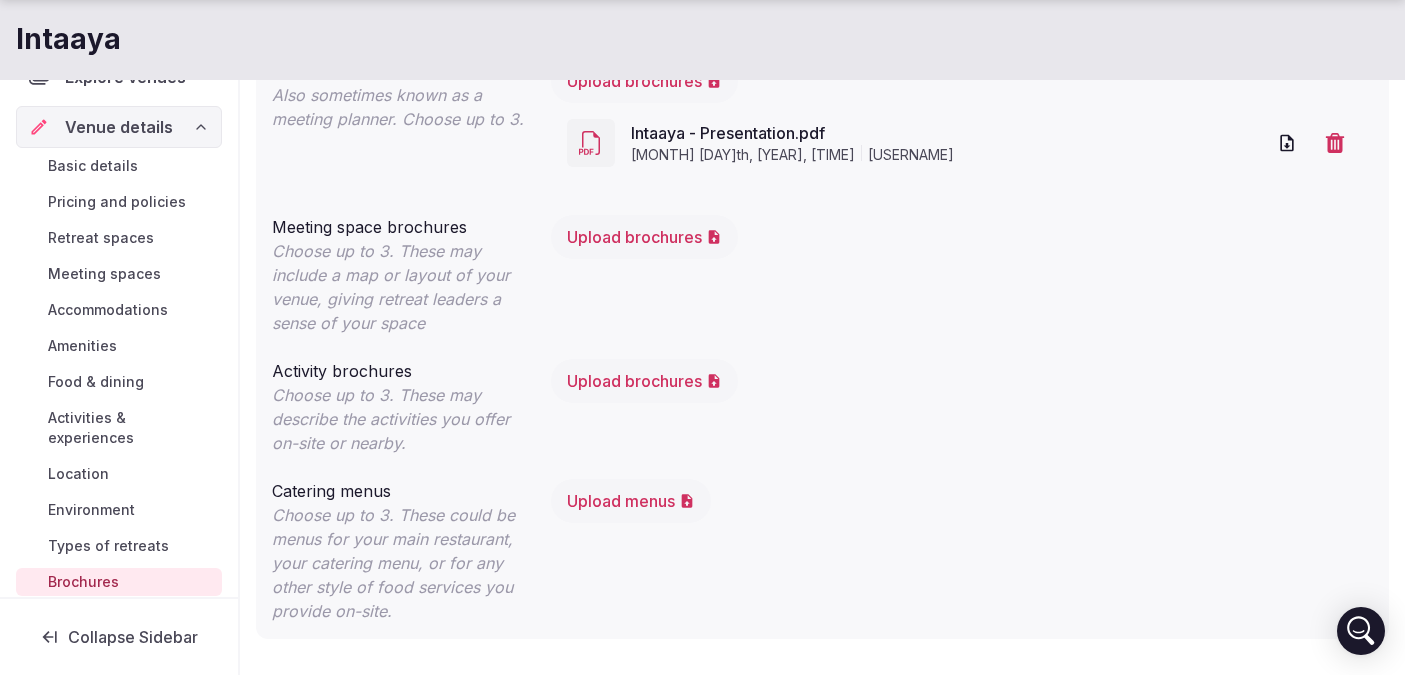 click on "Upload brochures" at bounding box center (644, 237) 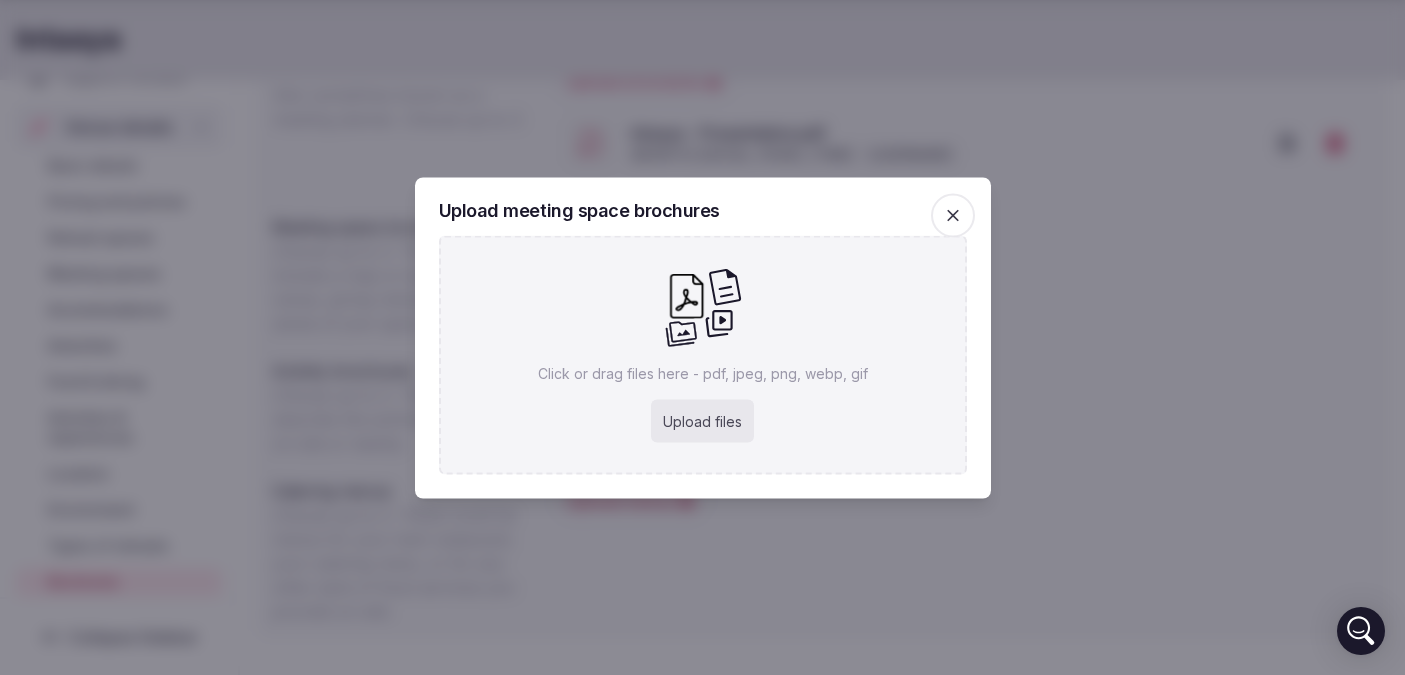 scroll, scrollTop: 90, scrollLeft: 0, axis: vertical 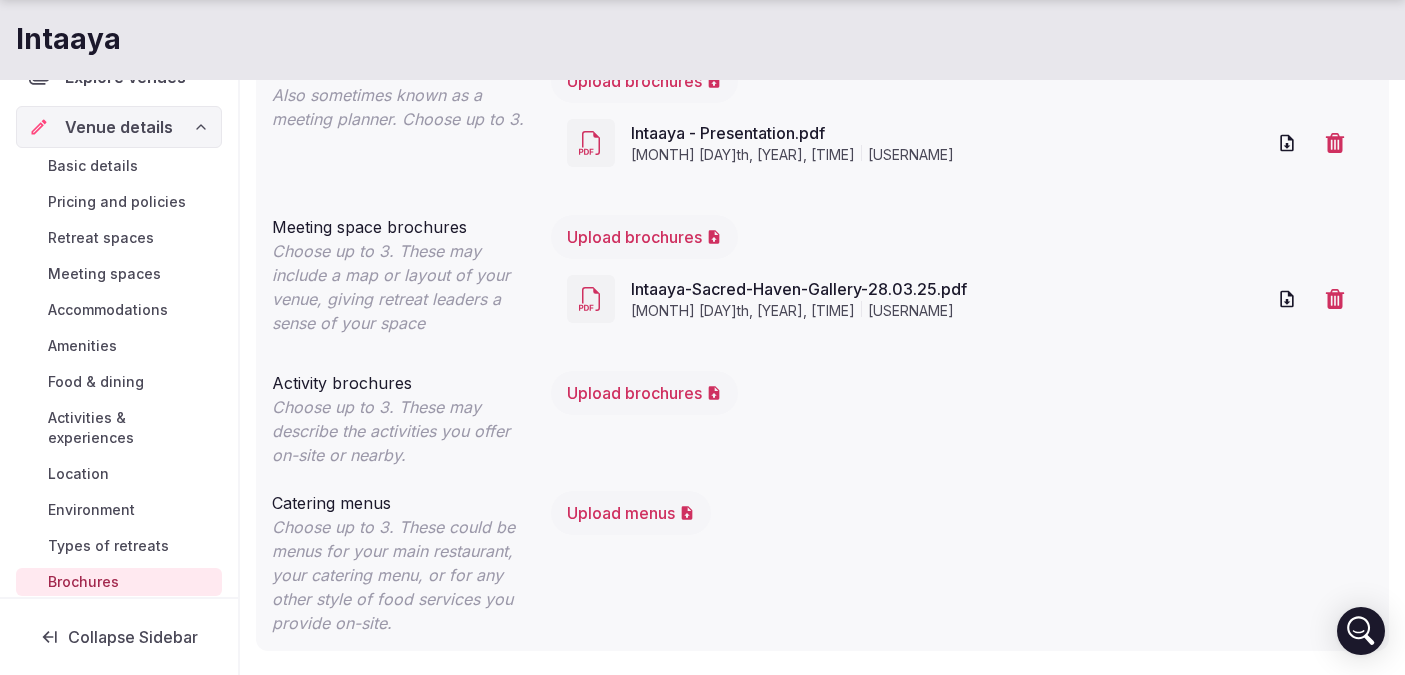 click on "Upload brochures" at bounding box center [644, 393] 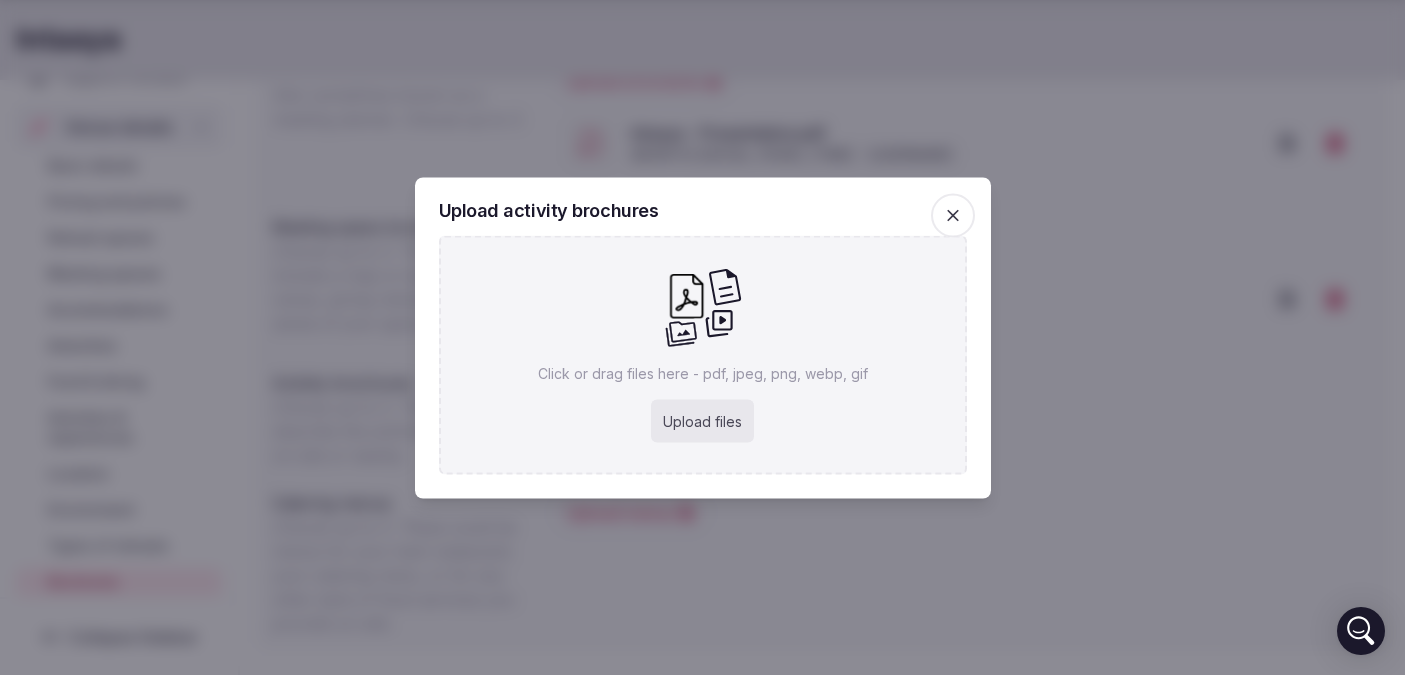scroll, scrollTop: 90, scrollLeft: 0, axis: vertical 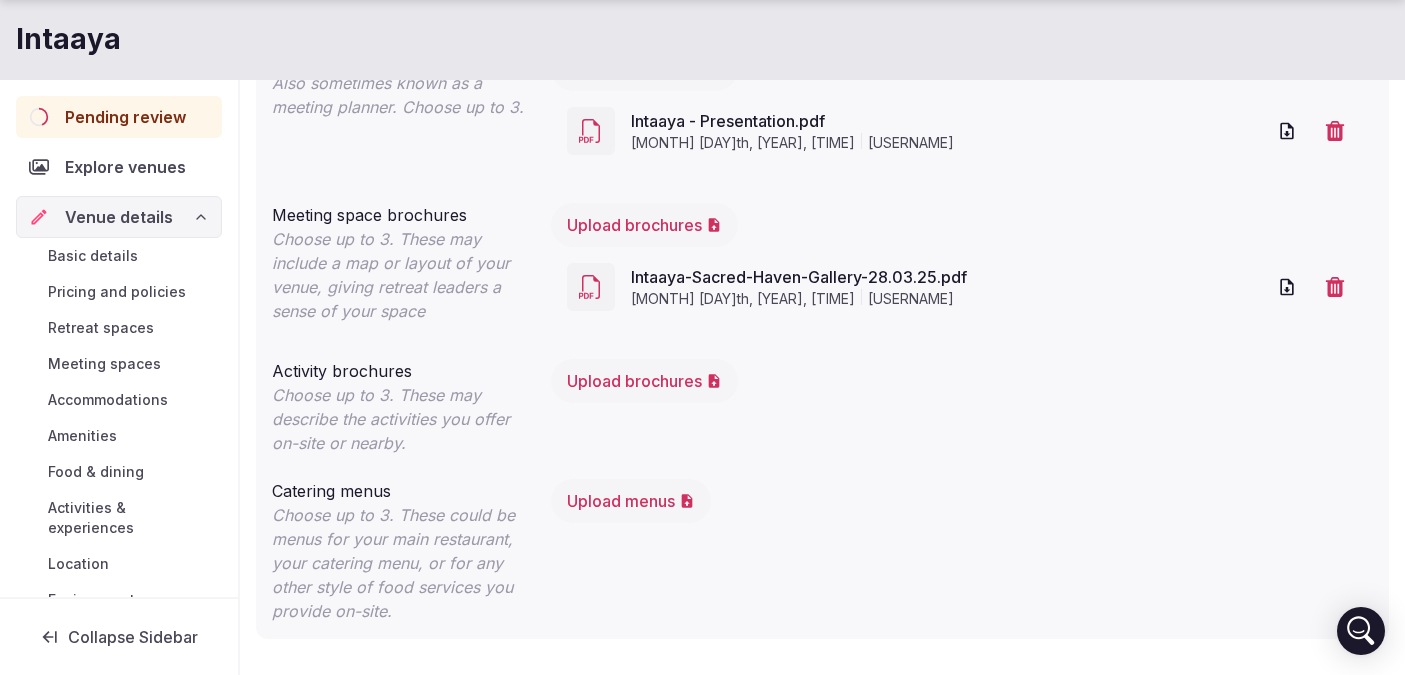 click on "Pending review" at bounding box center (125, 117) 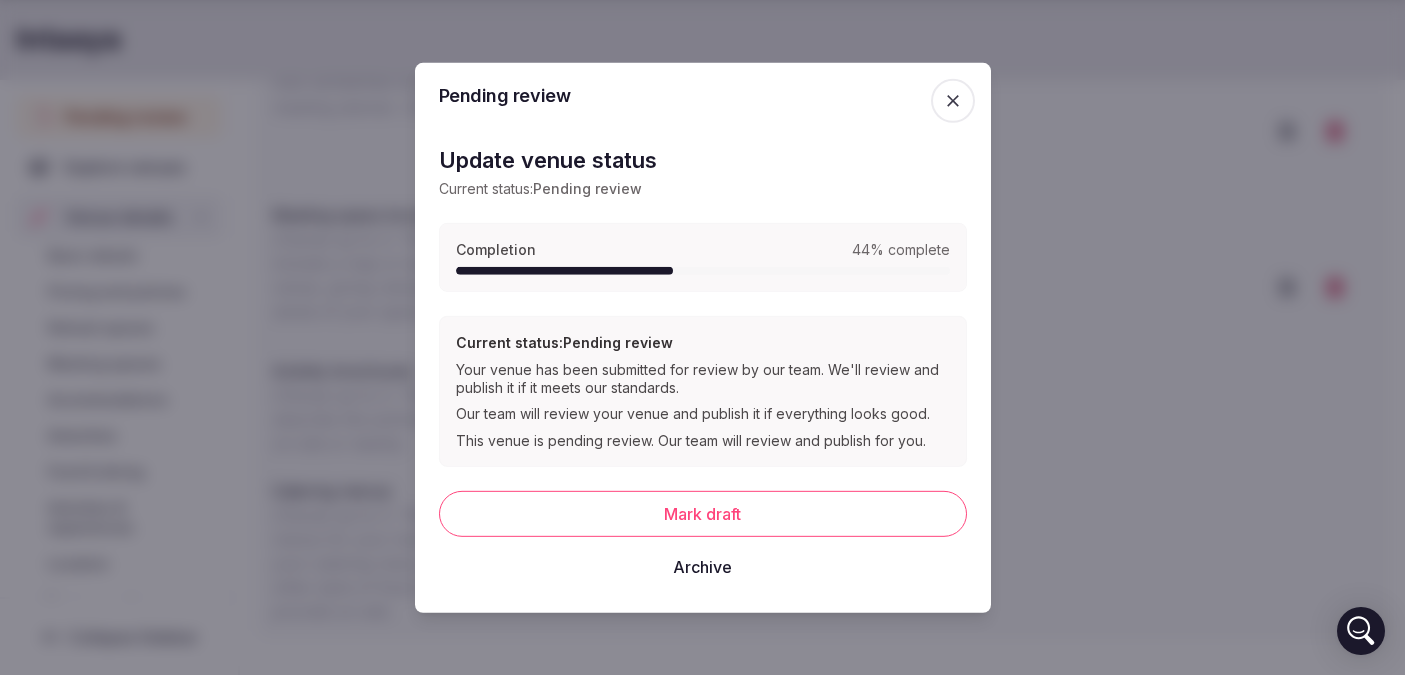 click on "Mark draft" at bounding box center [703, 514] 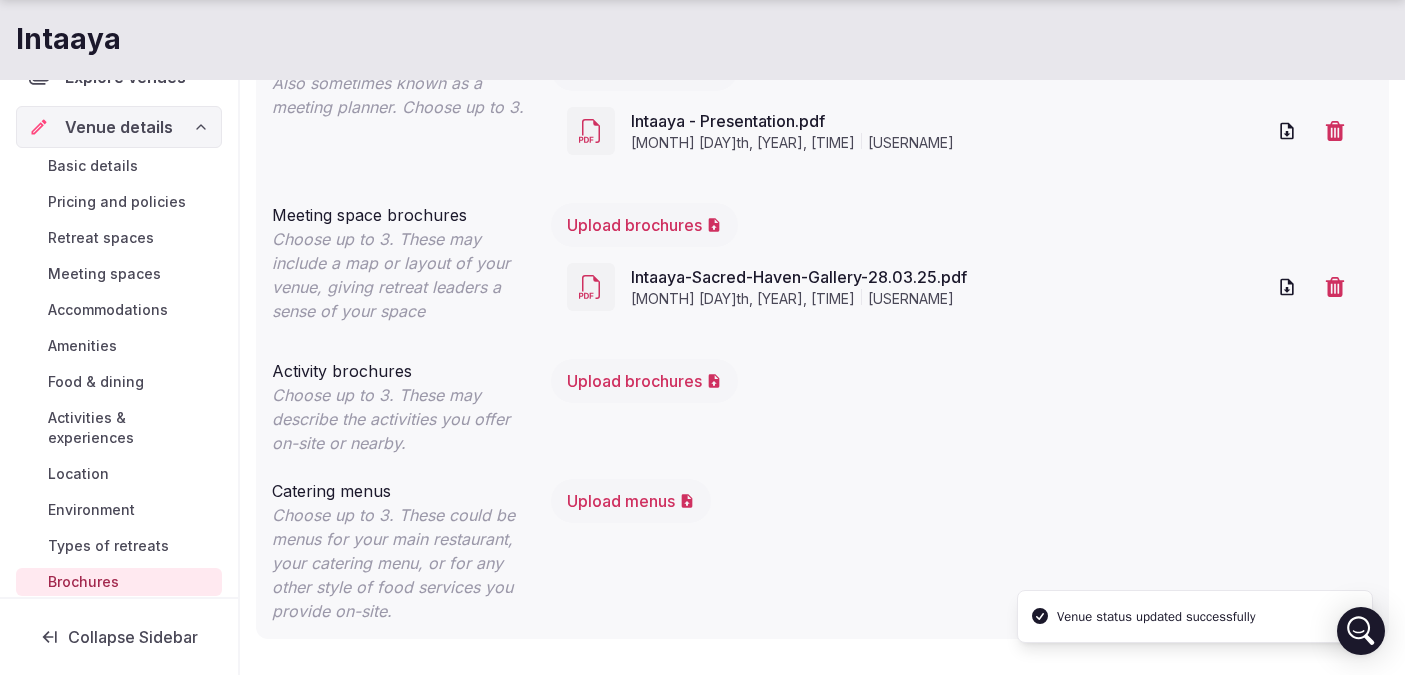 scroll, scrollTop: 0, scrollLeft: 0, axis: both 